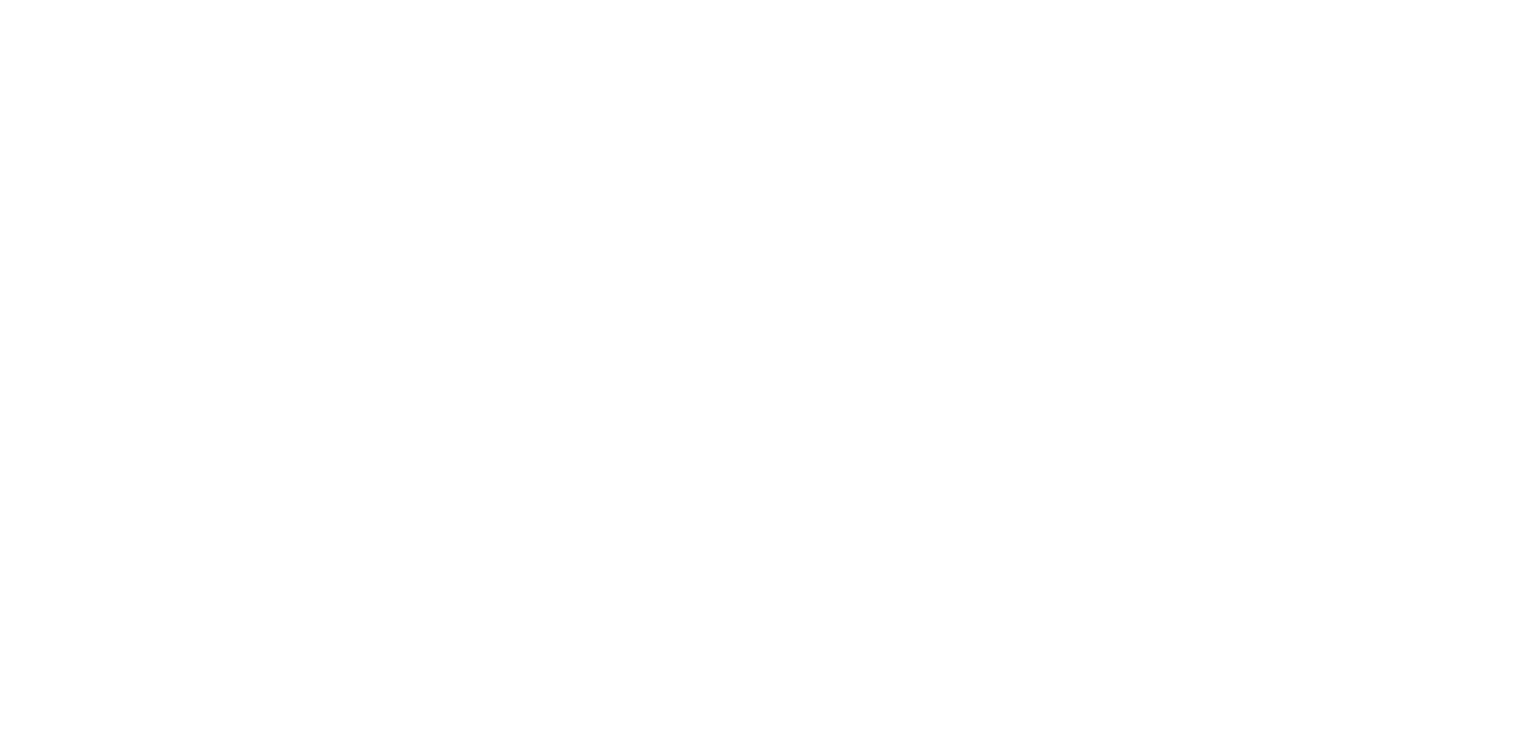 scroll, scrollTop: 0, scrollLeft: 0, axis: both 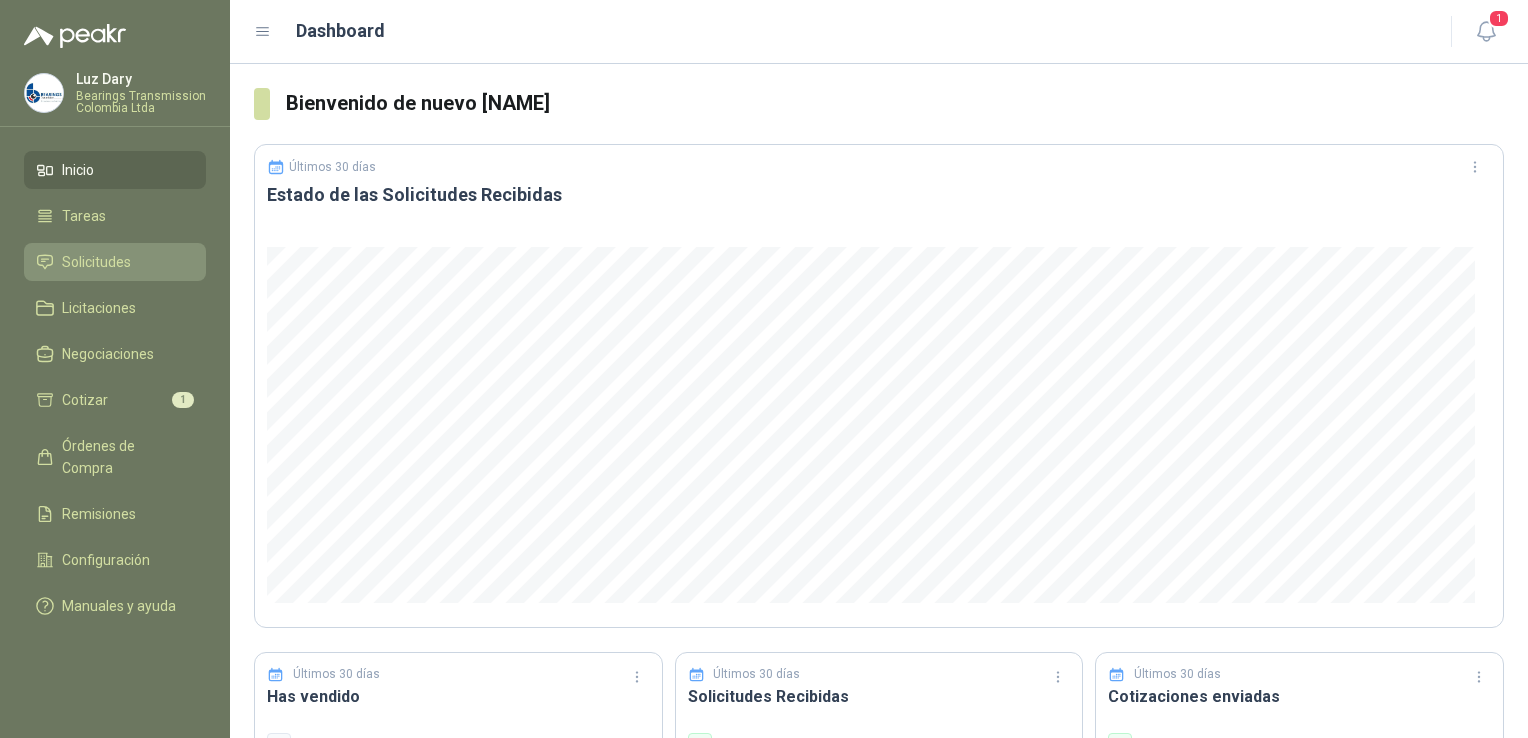 click on "Solicitudes" at bounding box center [96, 262] 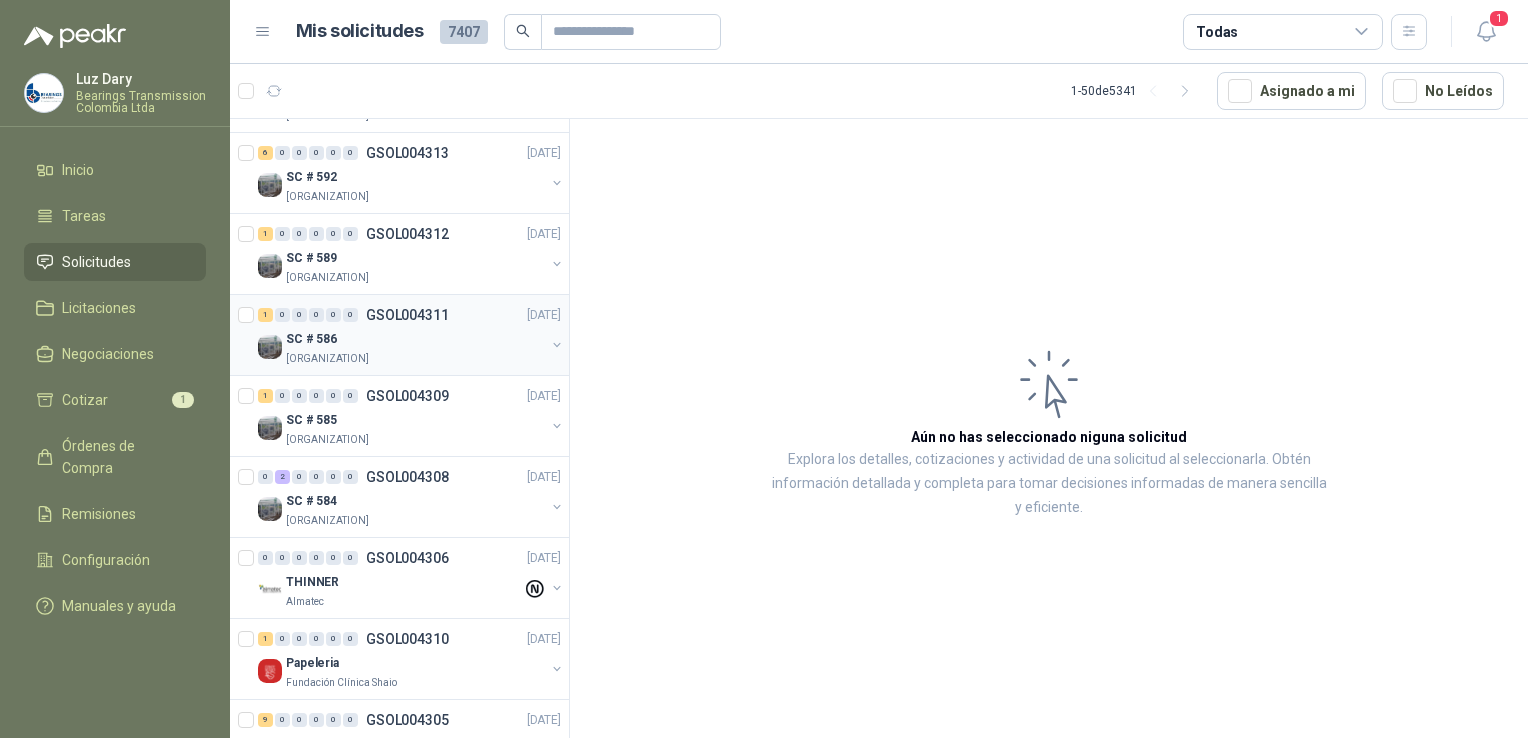 scroll, scrollTop: 3300, scrollLeft: 0, axis: vertical 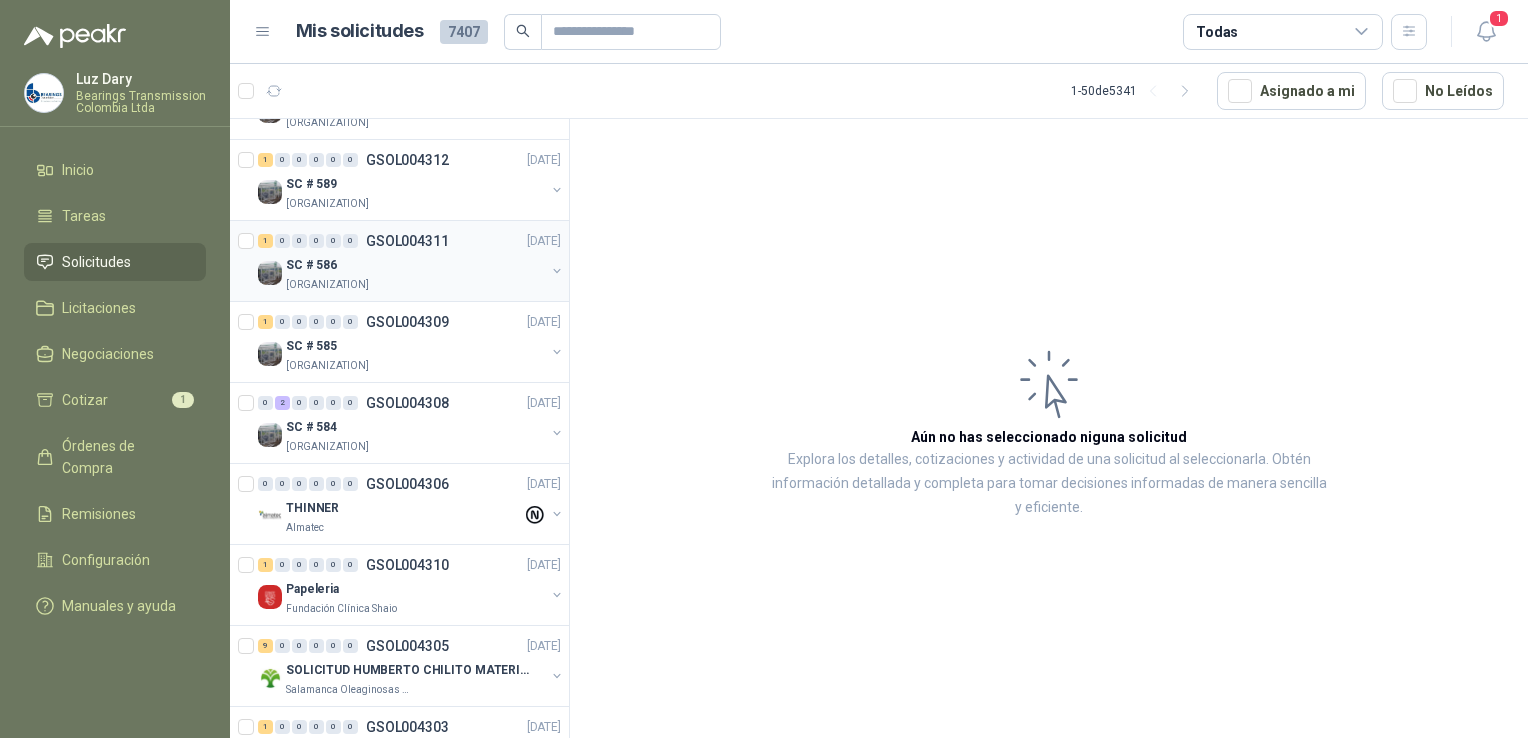 click on "GSOL004311" at bounding box center [407, 241] 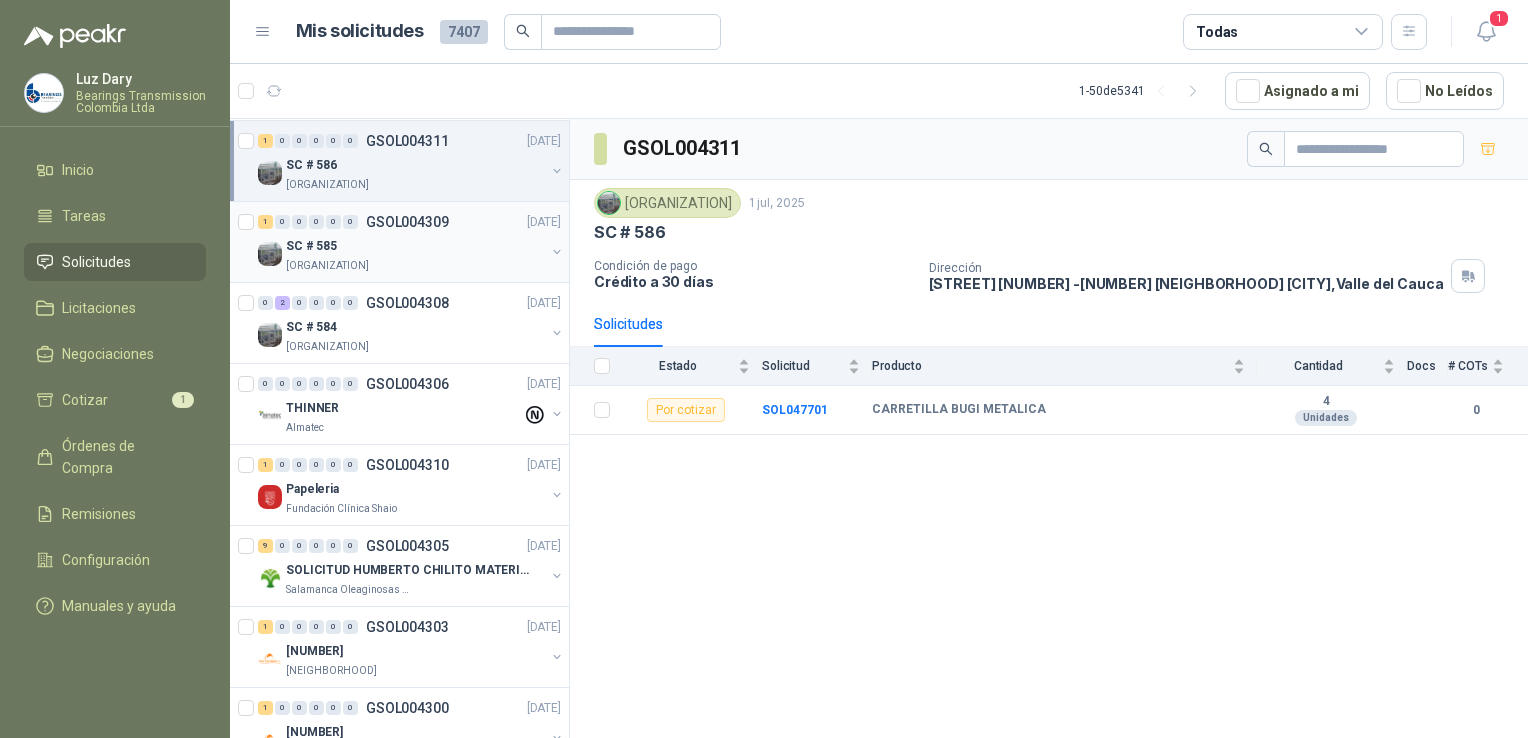 scroll, scrollTop: 3457, scrollLeft: 0, axis: vertical 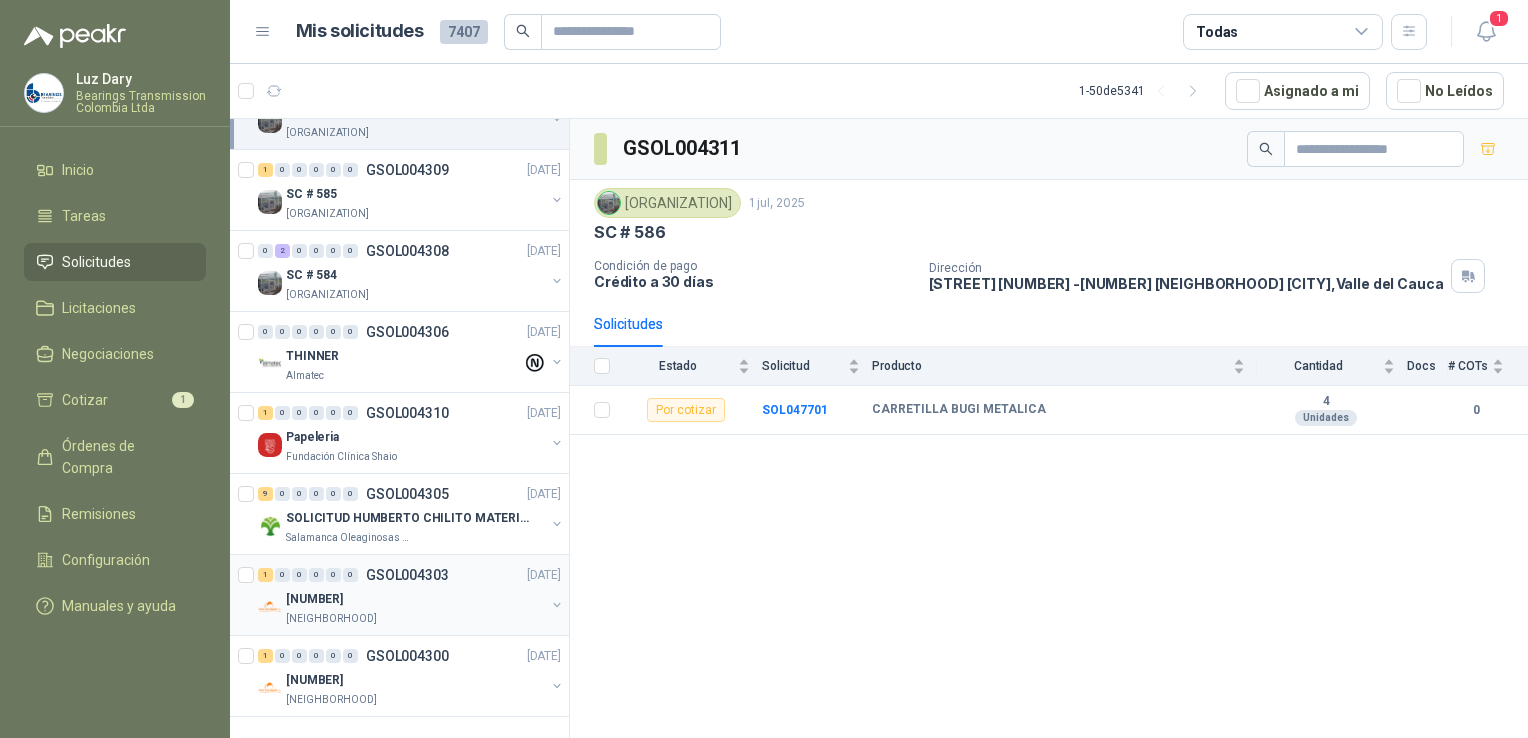 click on "GSOL004303" at bounding box center (407, 575) 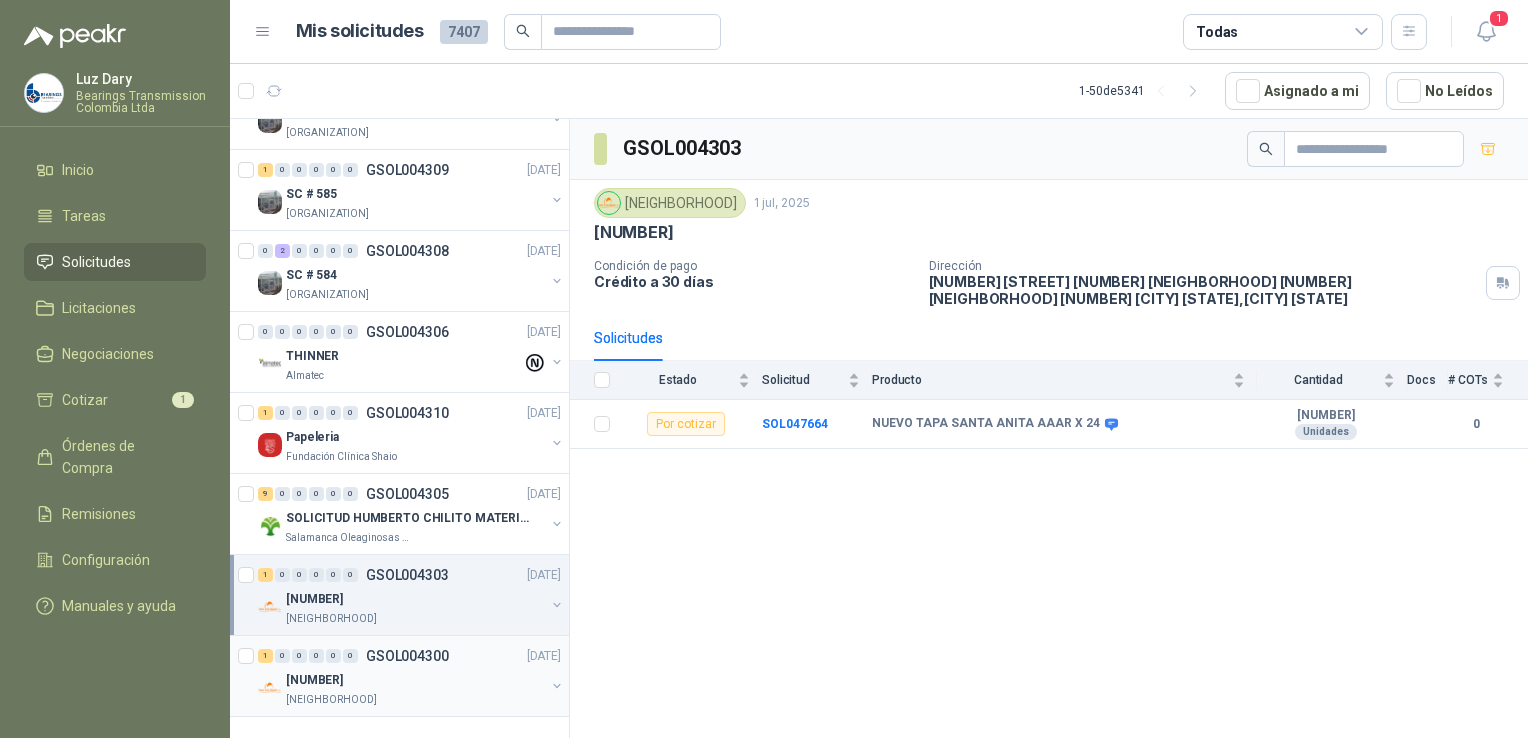 click on "GSOL004300" at bounding box center [407, 656] 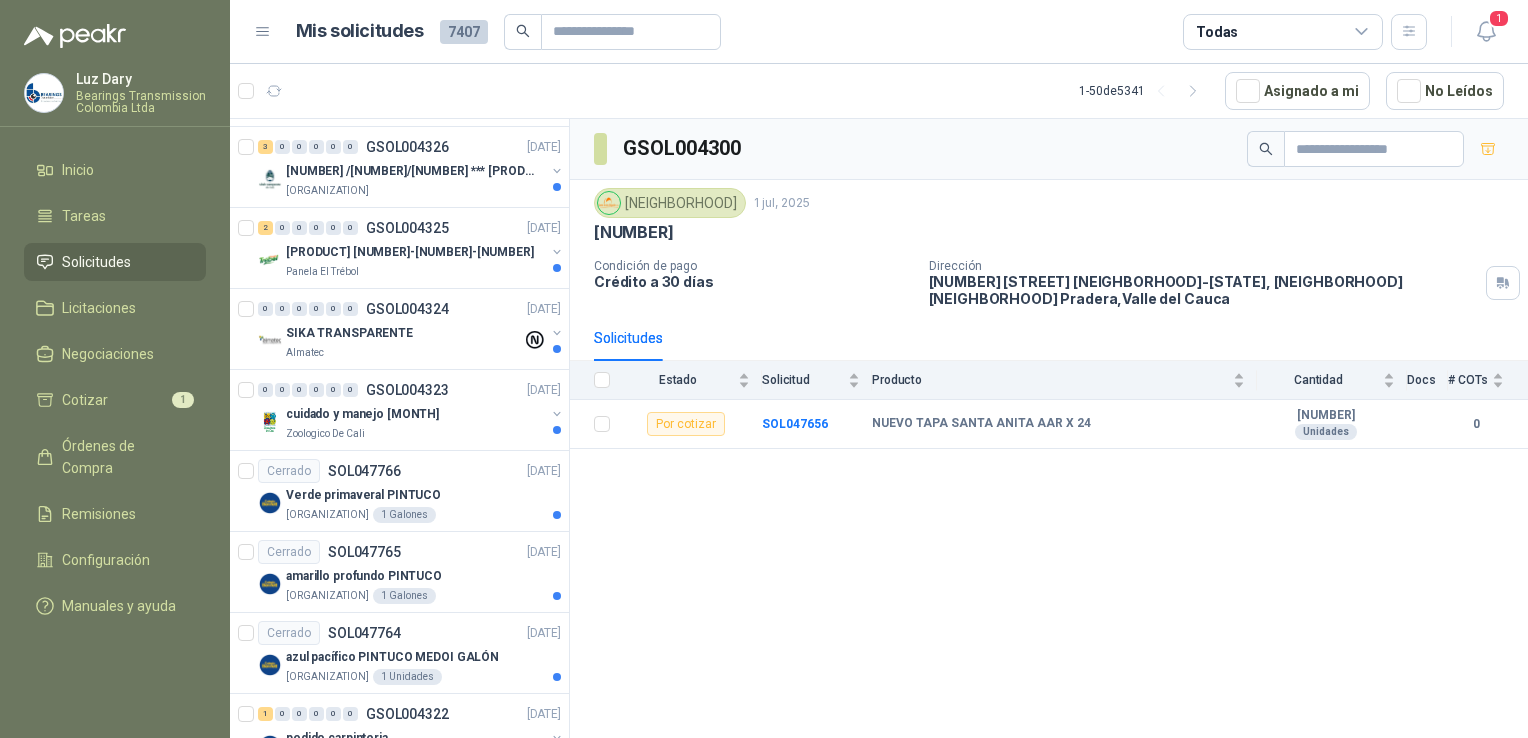 scroll, scrollTop: 2057, scrollLeft: 0, axis: vertical 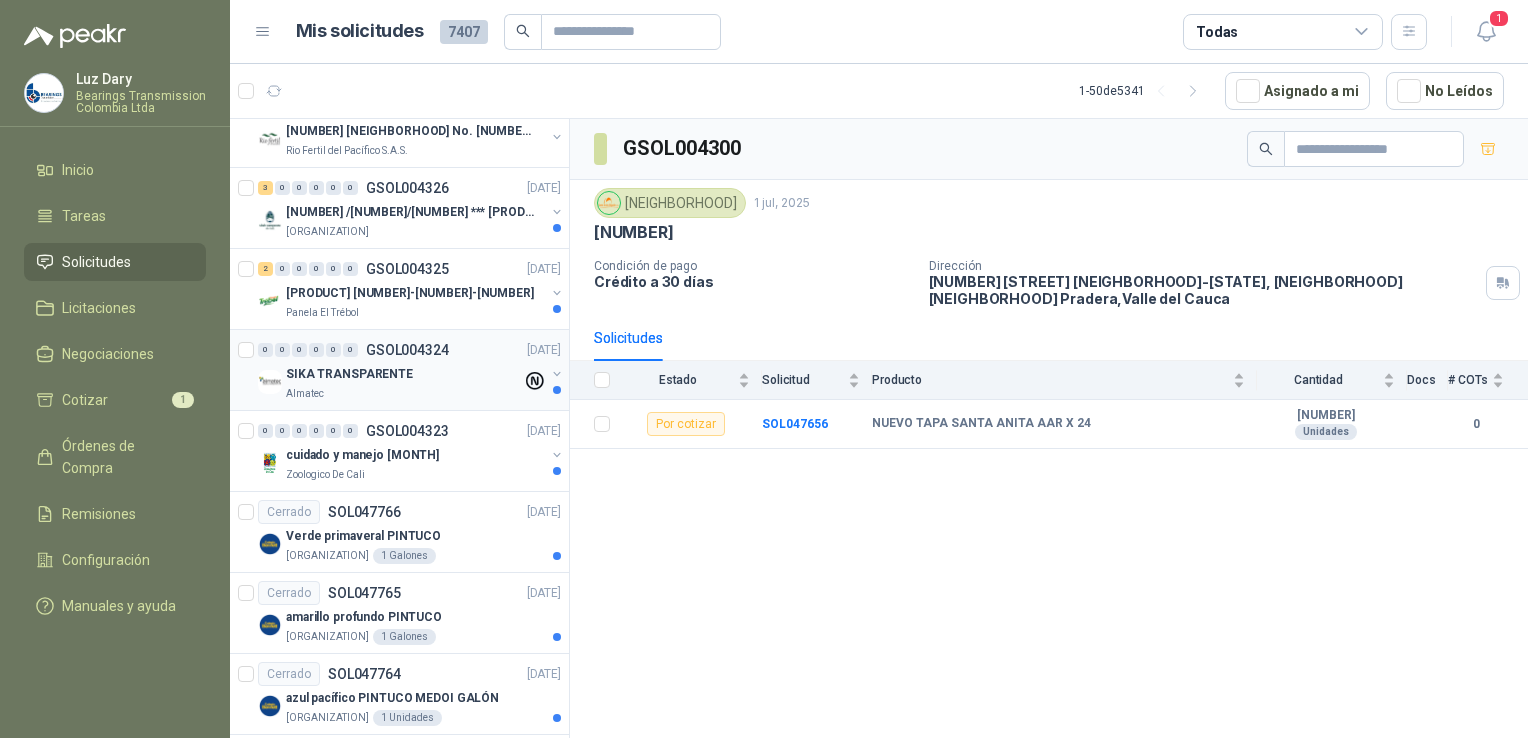click on "GSOL004324" at bounding box center (407, 350) 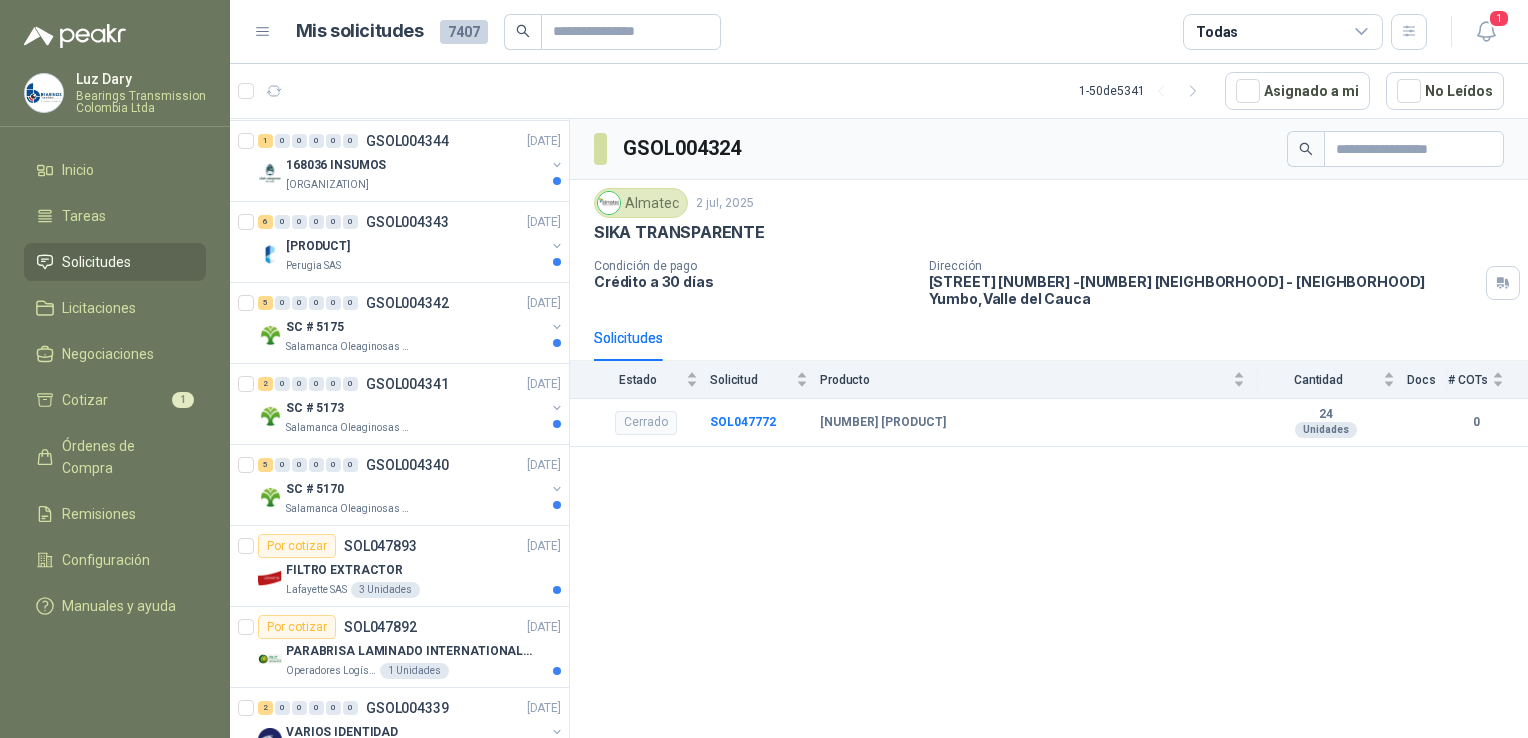scroll, scrollTop: 0, scrollLeft: 0, axis: both 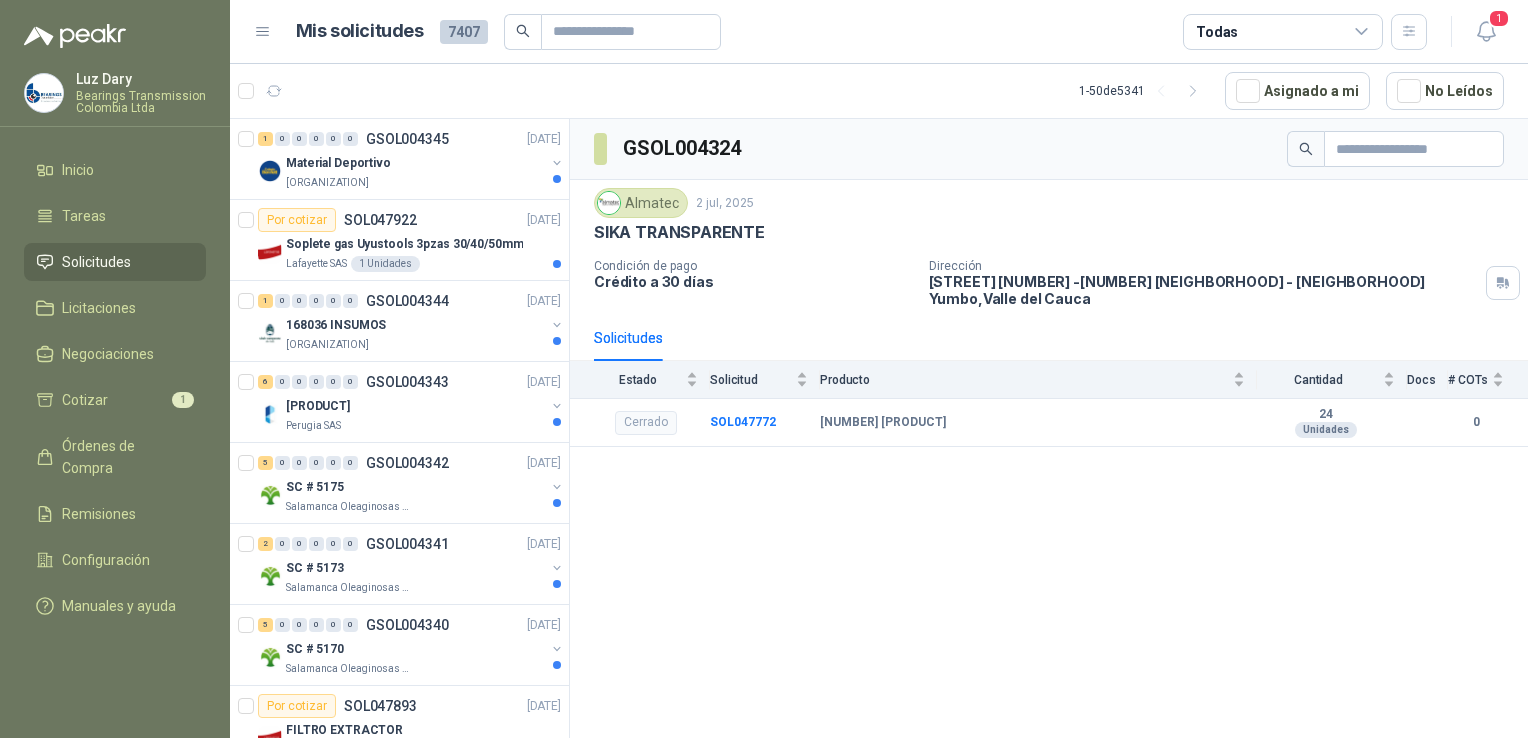 click on "Solicitudes" at bounding box center [96, 262] 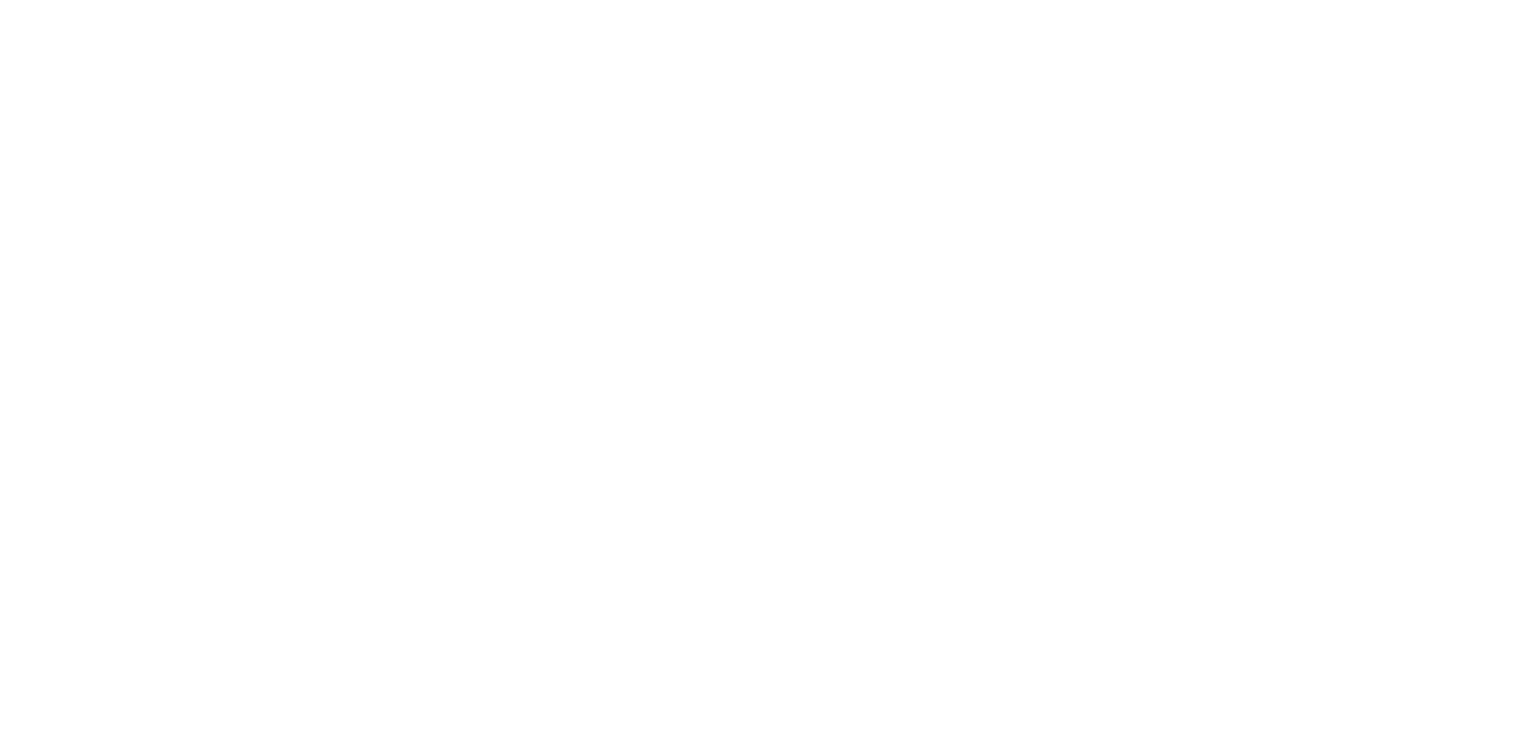 scroll, scrollTop: 0, scrollLeft: 0, axis: both 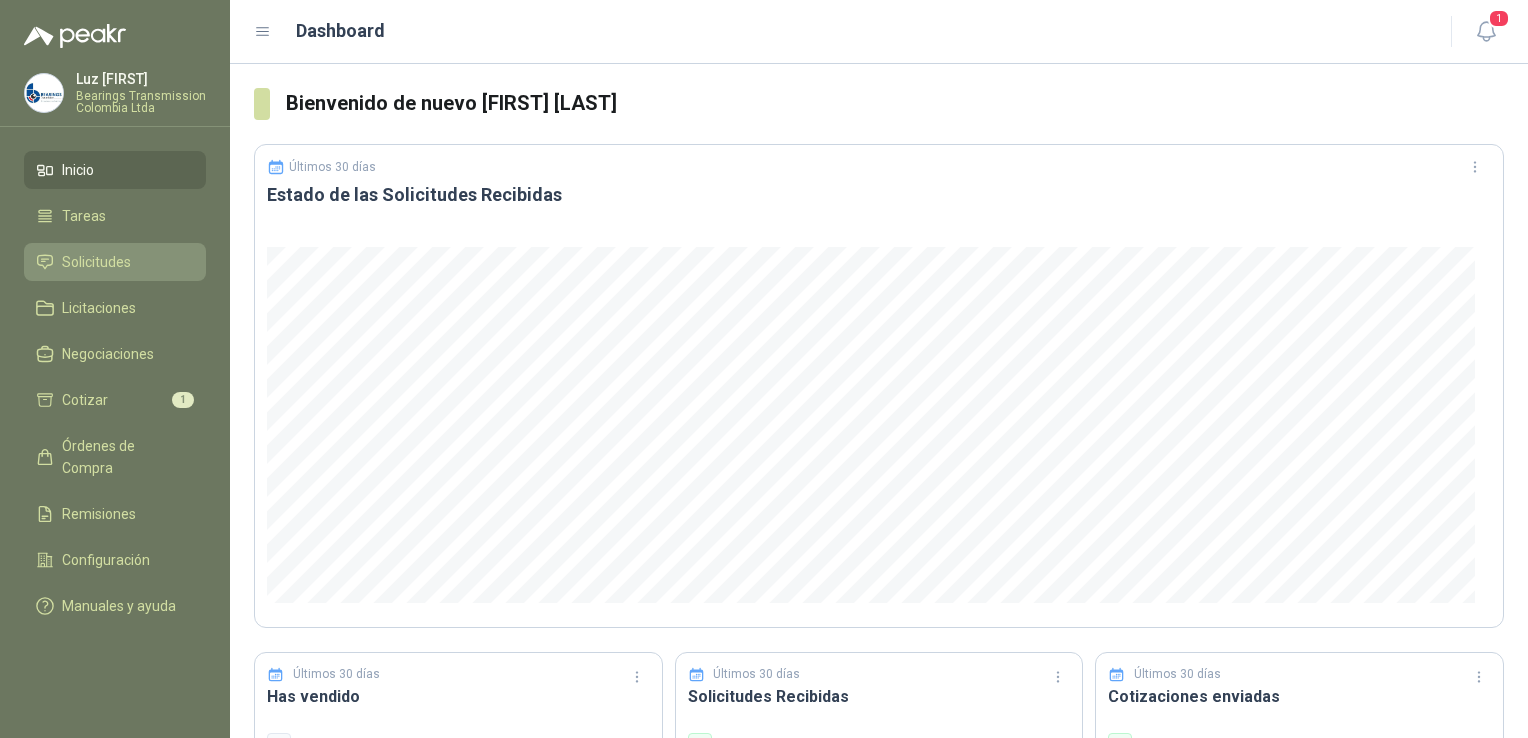 click on "Solicitudes" at bounding box center [96, 262] 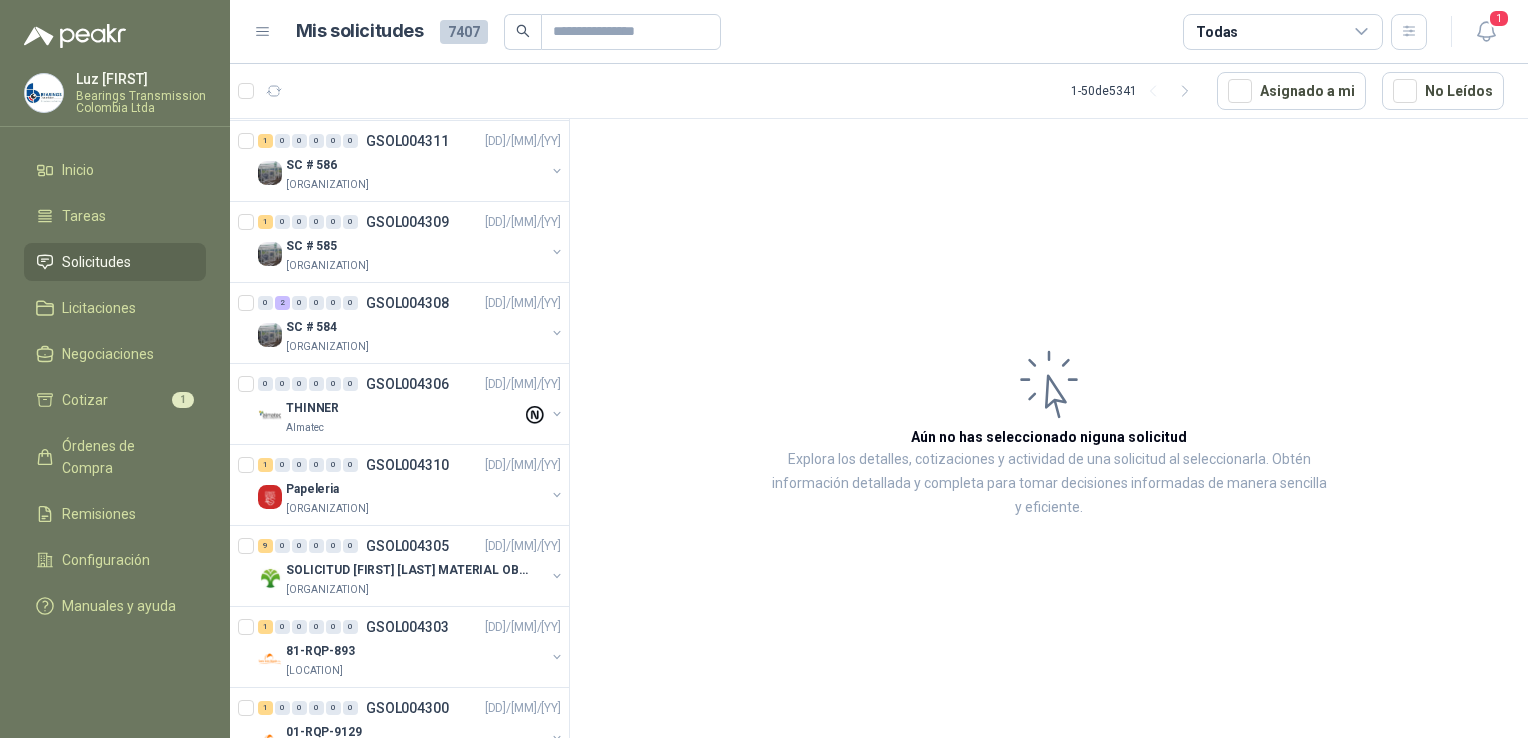 scroll, scrollTop: 3457, scrollLeft: 0, axis: vertical 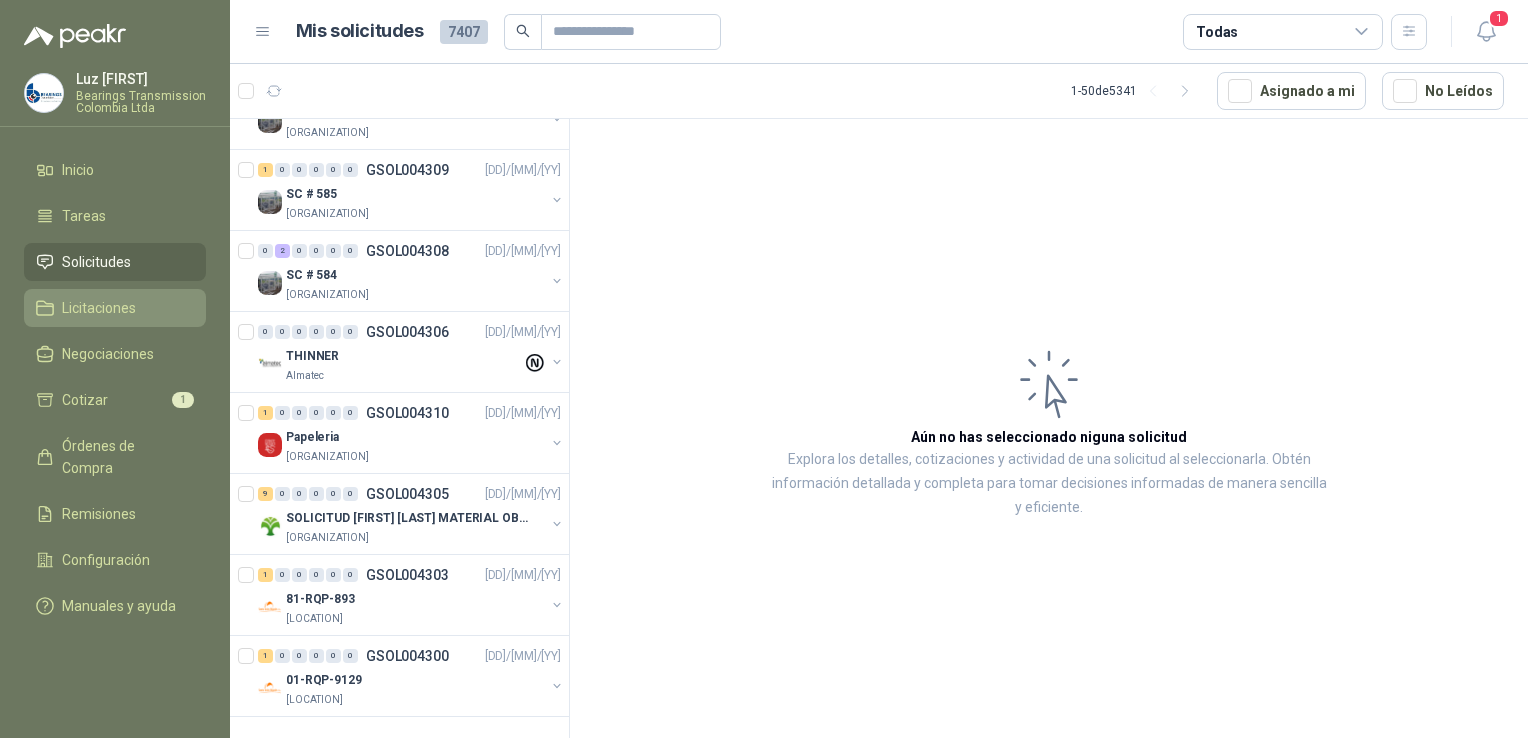 click on "Licitaciones" at bounding box center [99, 308] 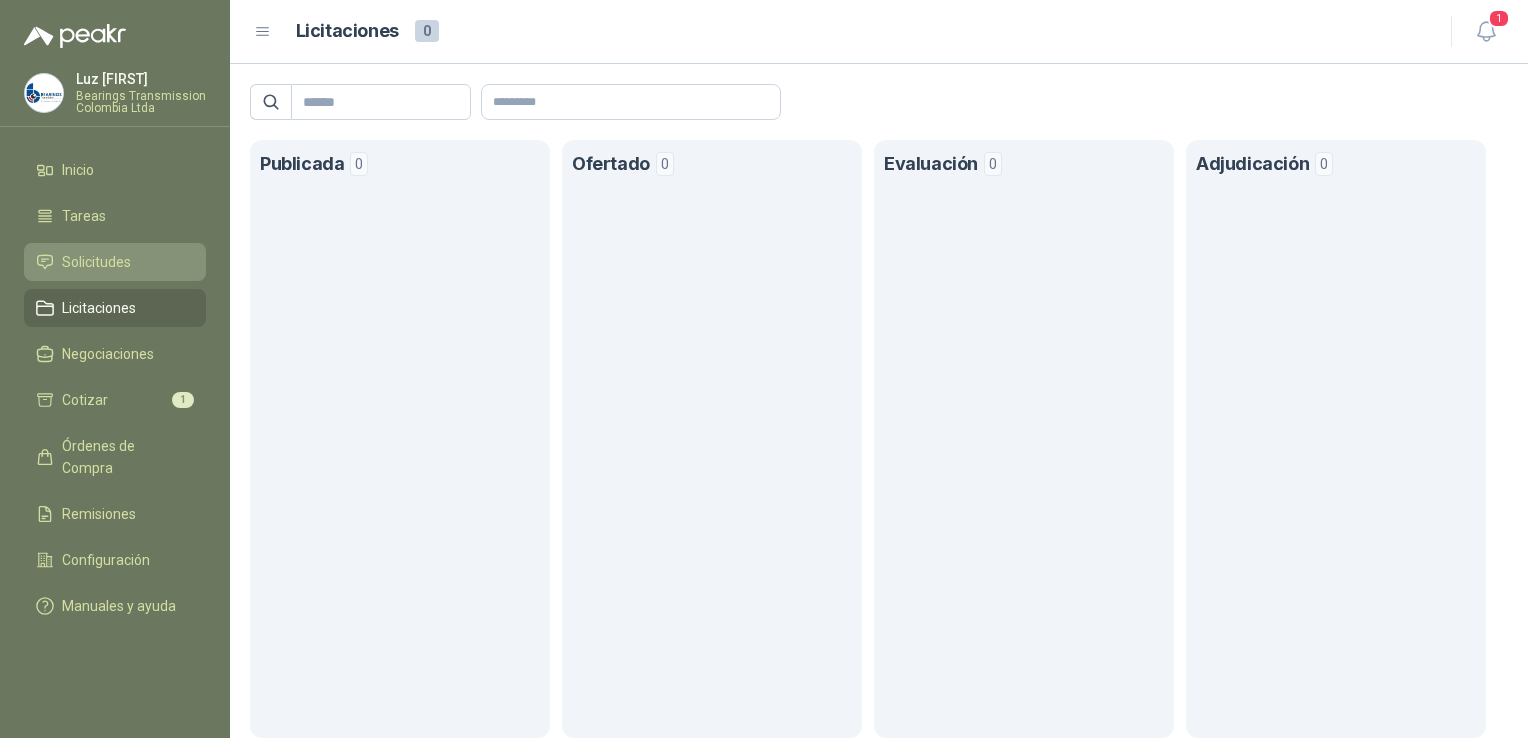 click on "Solicitudes" at bounding box center (115, 262) 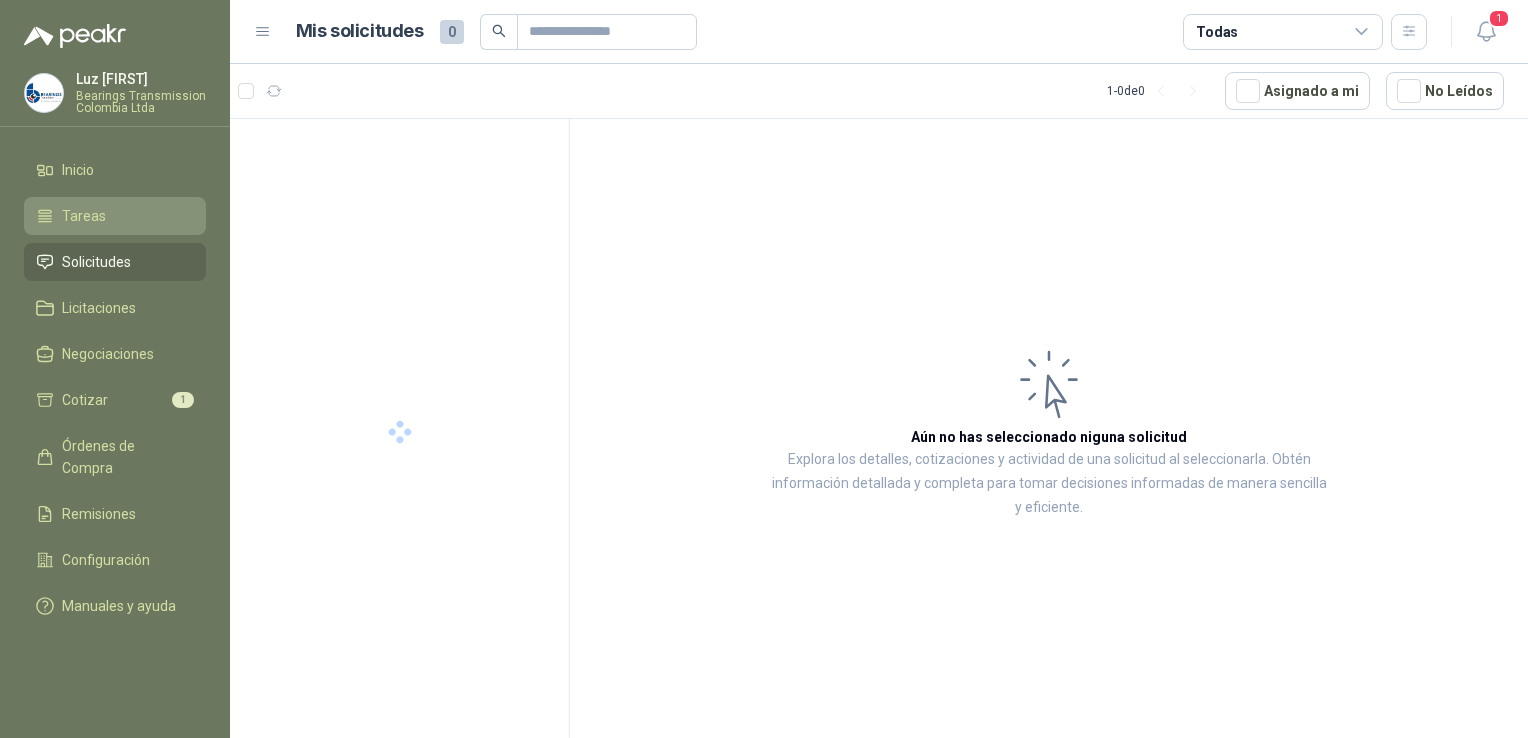 click on "Tareas" at bounding box center (115, 216) 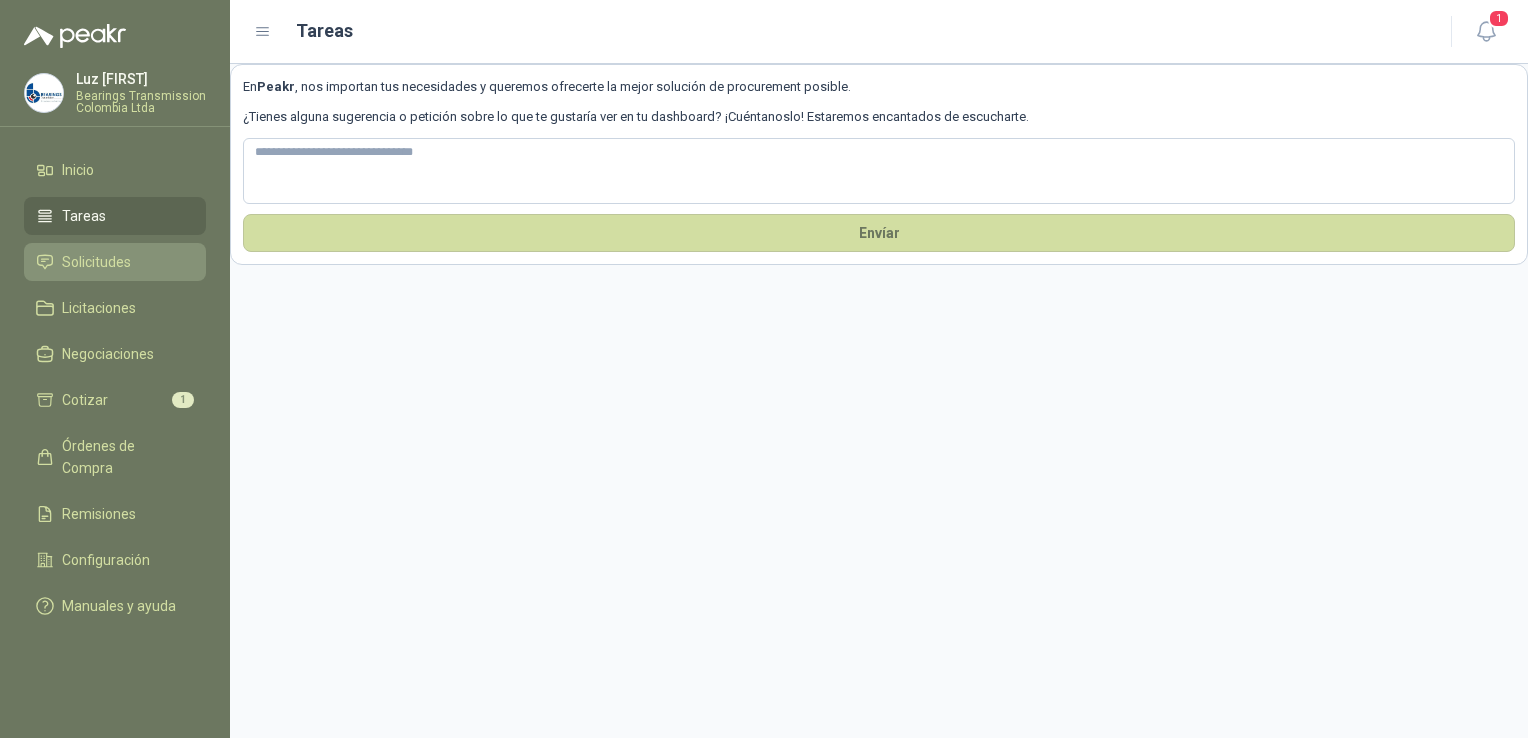 click on "Solicitudes" at bounding box center [96, 262] 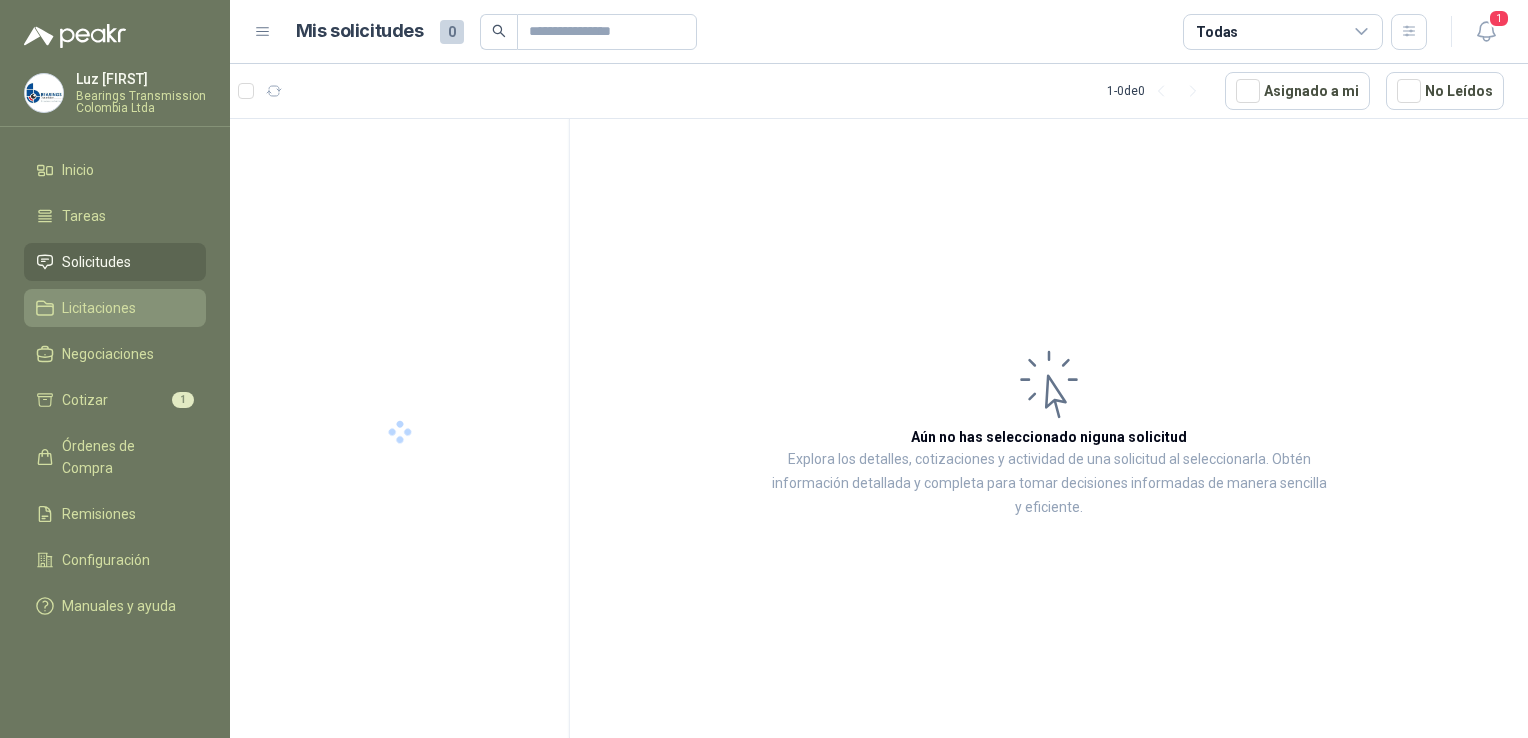 click on "Licitaciones" at bounding box center (99, 308) 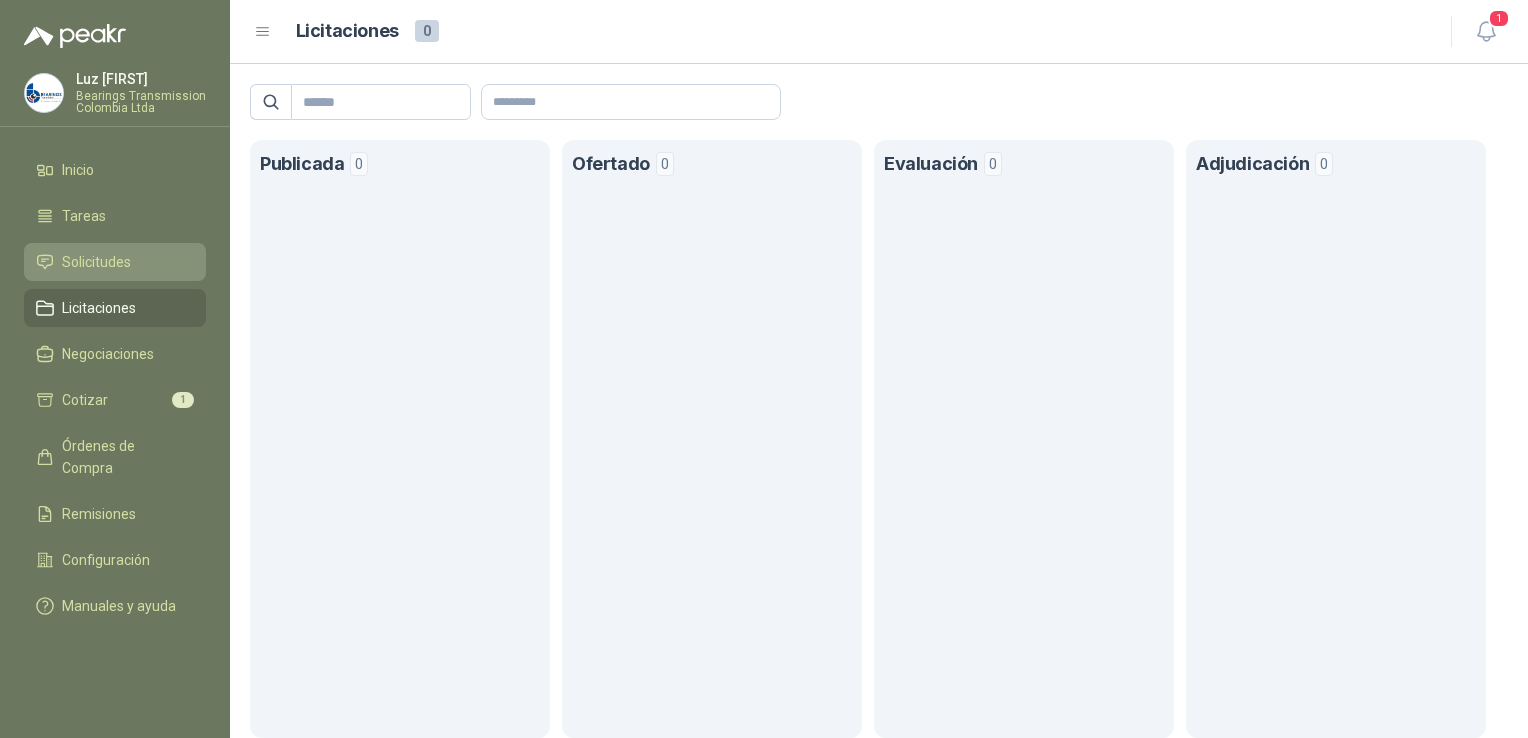 click on "Solicitudes" at bounding box center [115, 262] 